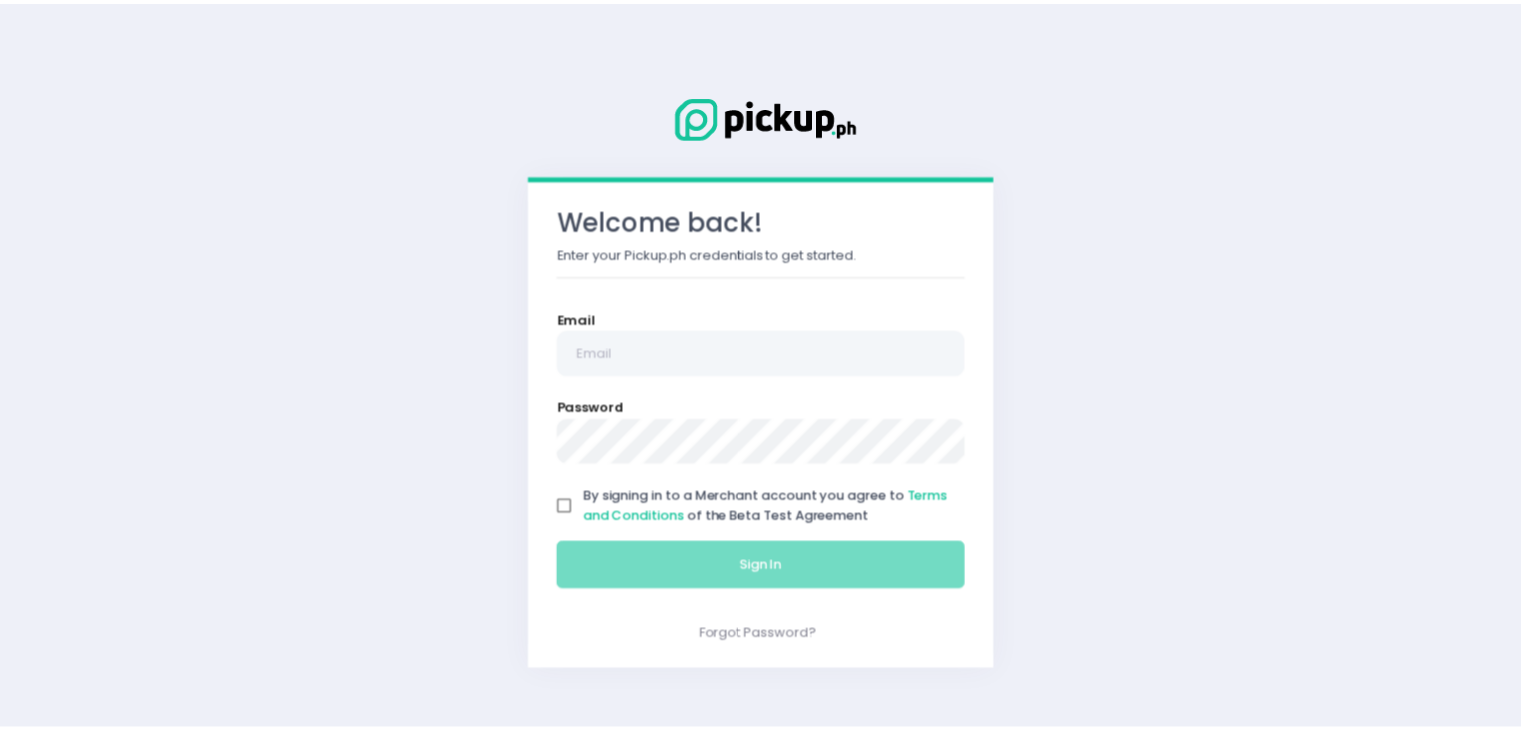 scroll, scrollTop: 0, scrollLeft: 0, axis: both 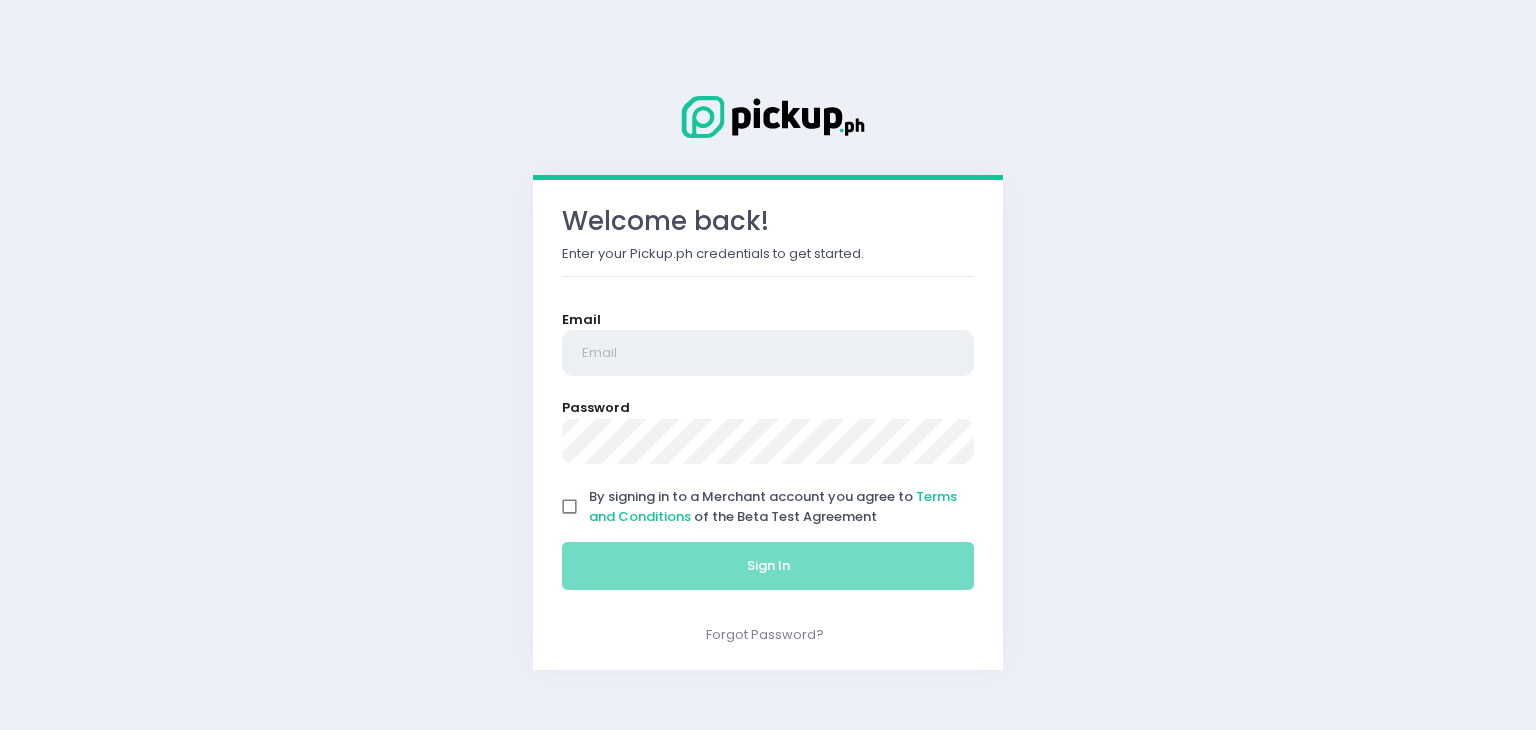 type on "crazywingsph@[DOMAIN].com" 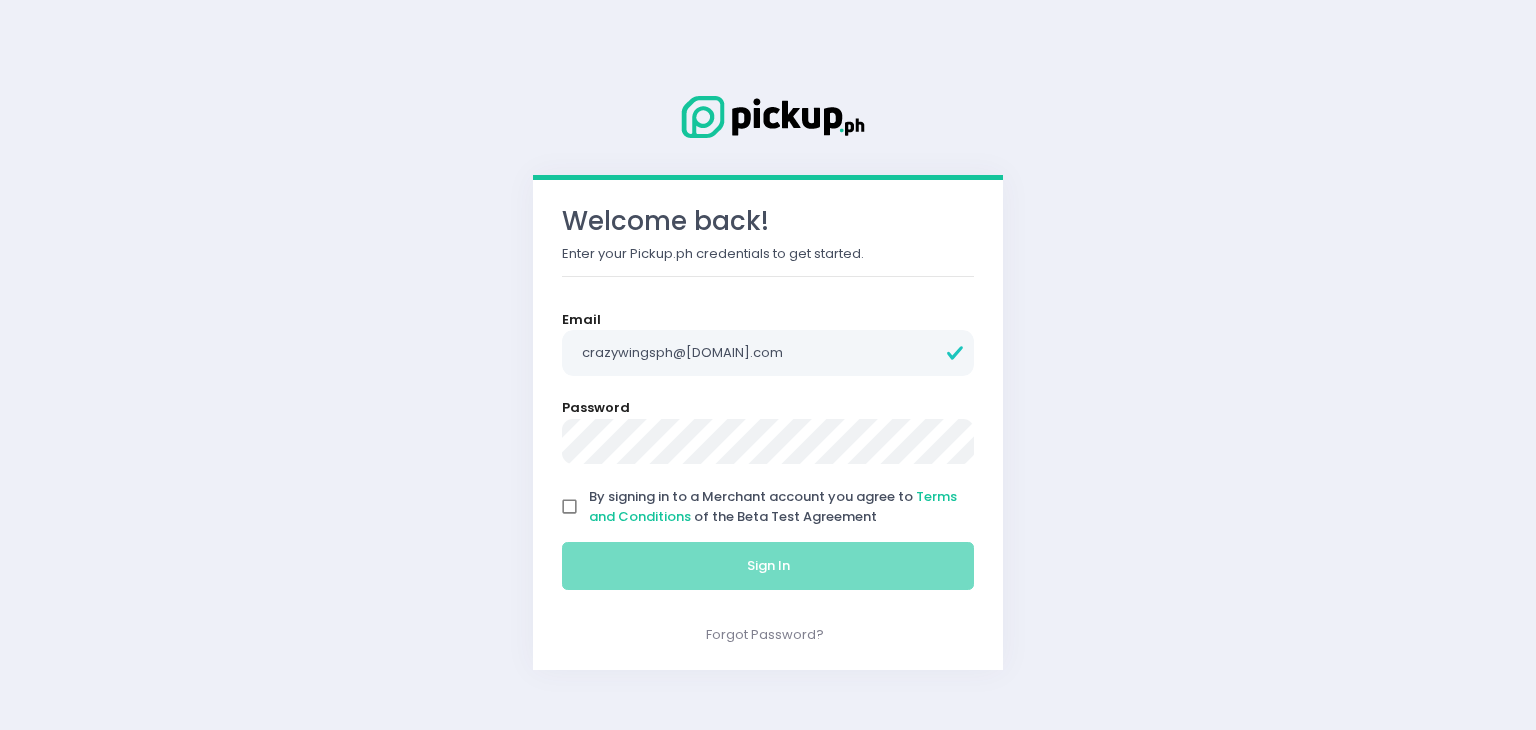 click on "By signing in to a Merchant account you agree to   Terms and Conditions   of the Beta Test Agreement" at bounding box center (570, 507) 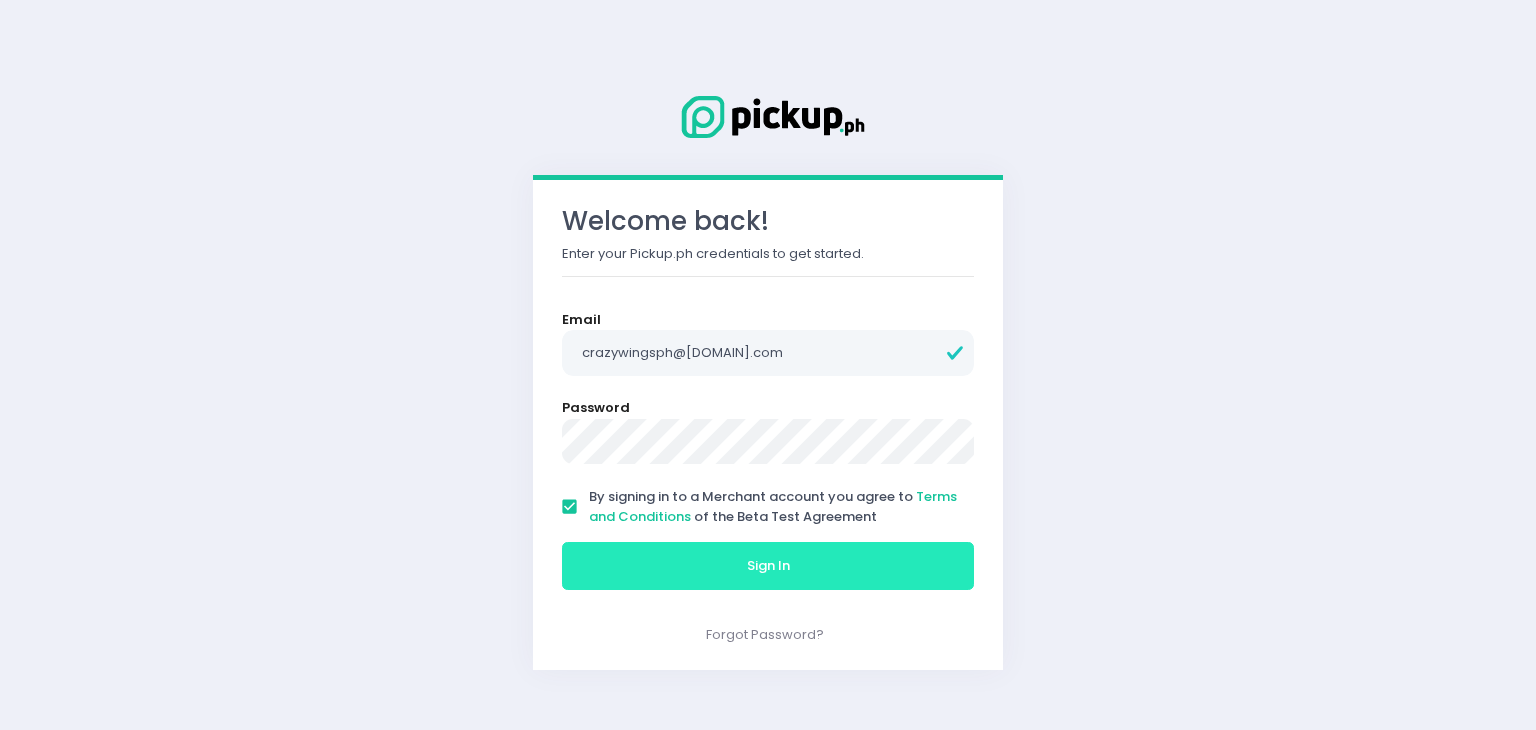 click on "Sign In" at bounding box center [768, 566] 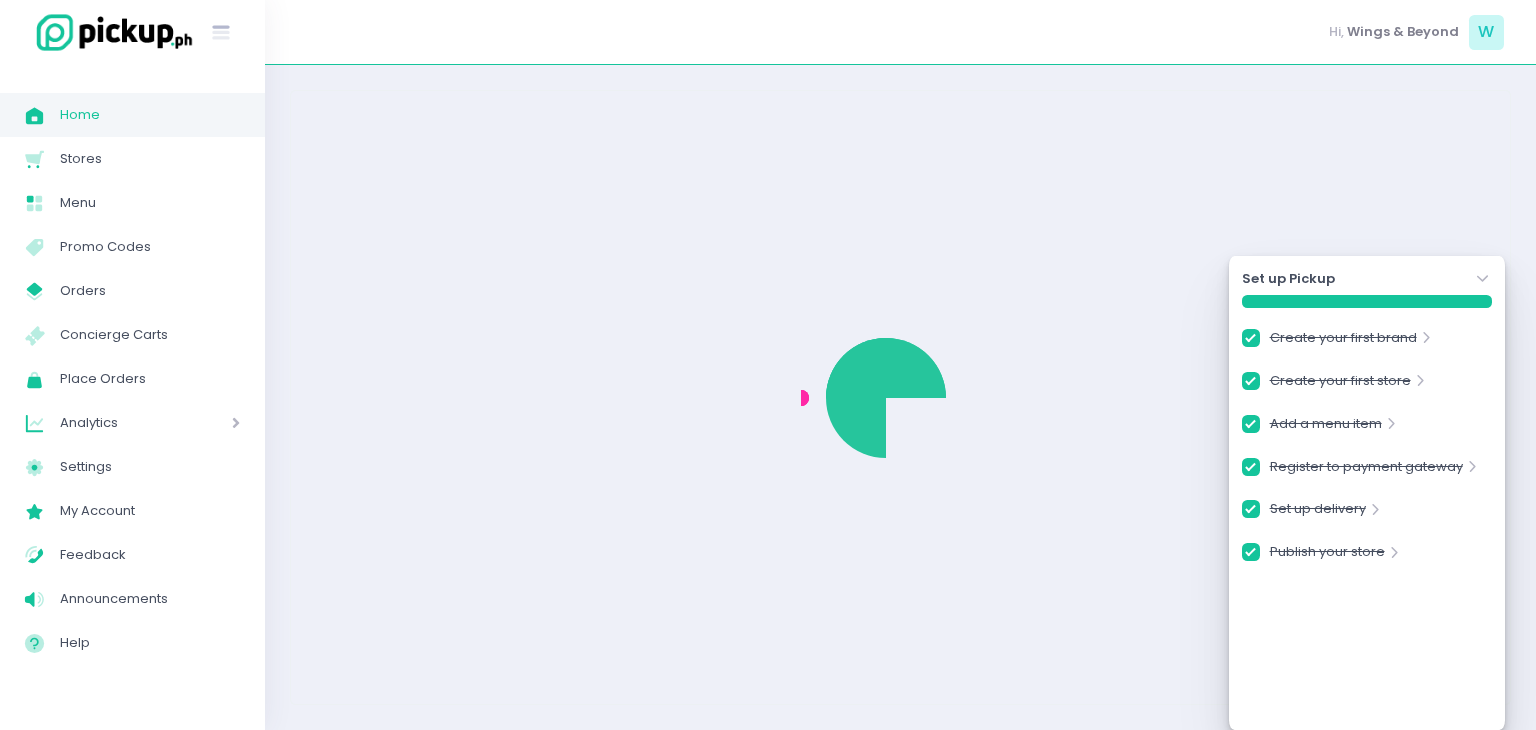 checkbox on "true" 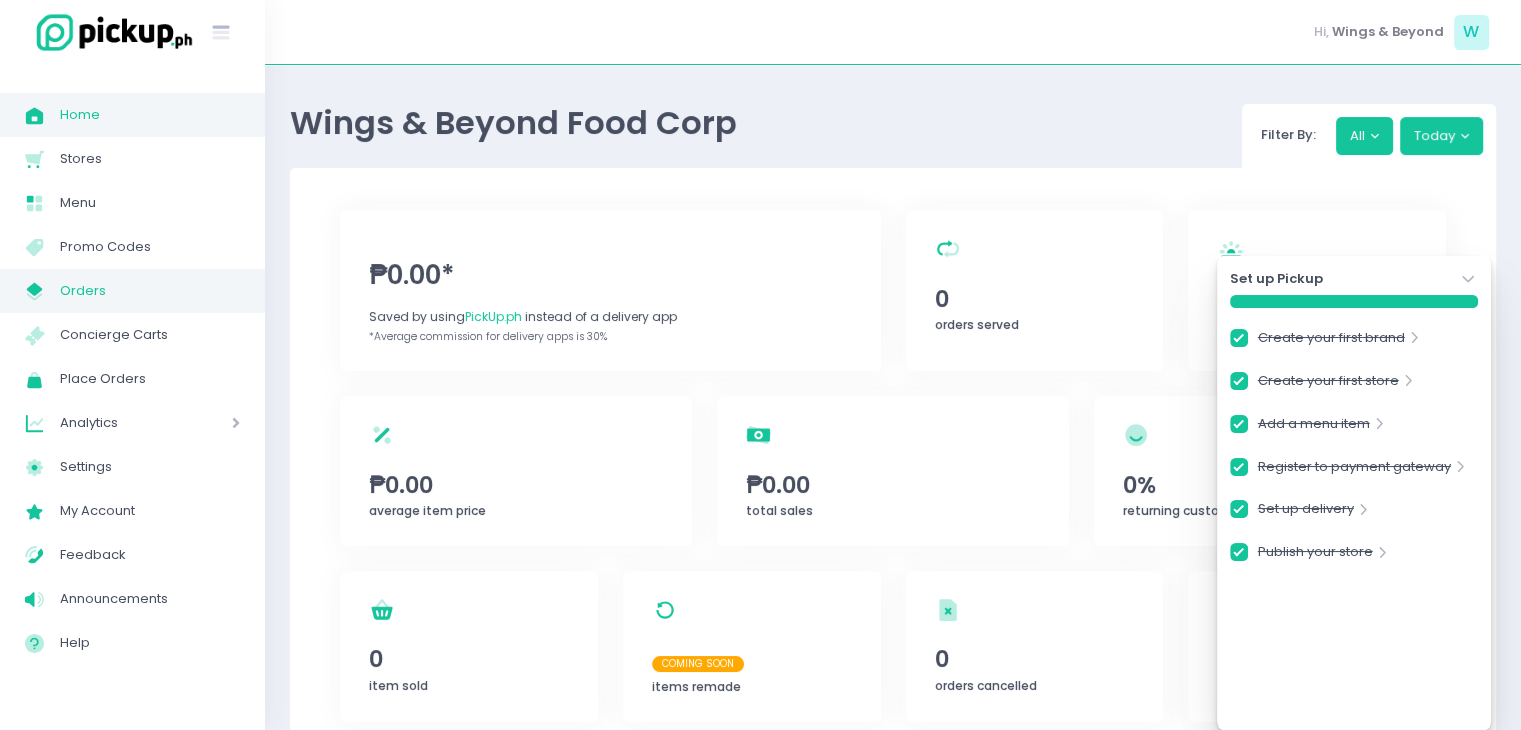 click on "Orders" at bounding box center [150, 291] 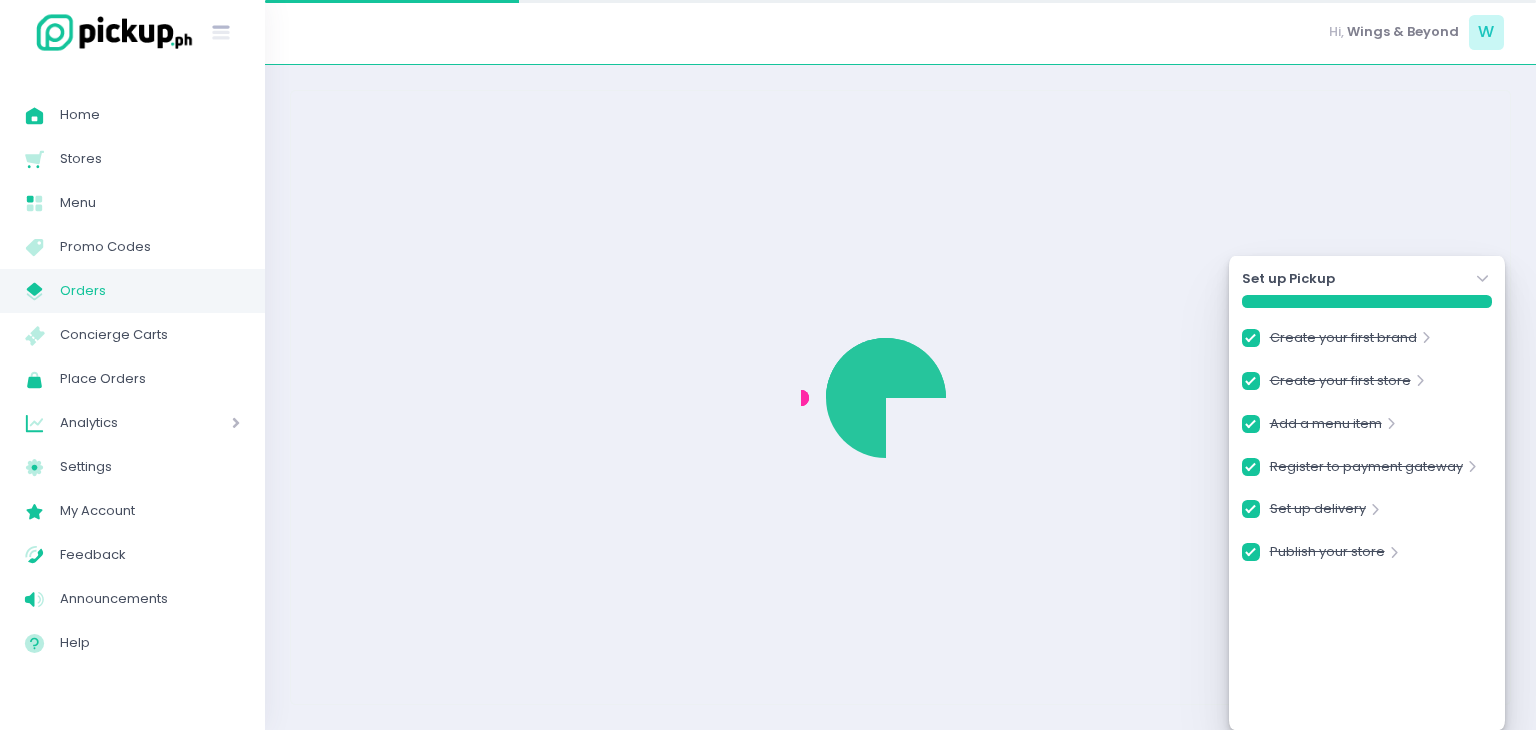 checkbox on "true" 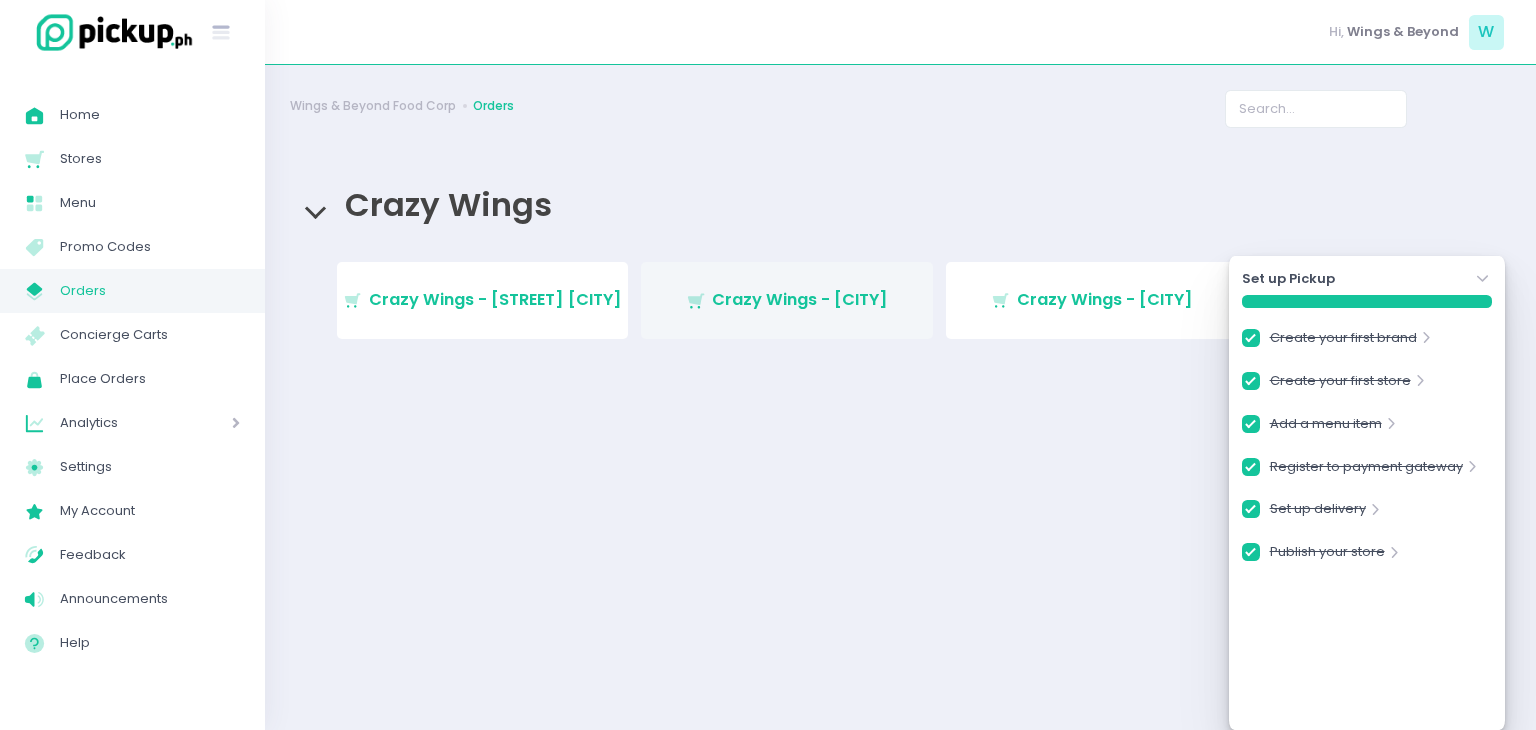 click on "Stockholm-icons / Shopping / Cart1 Created with Sketch. Crazy Wings - [CITY]" at bounding box center (787, 300) 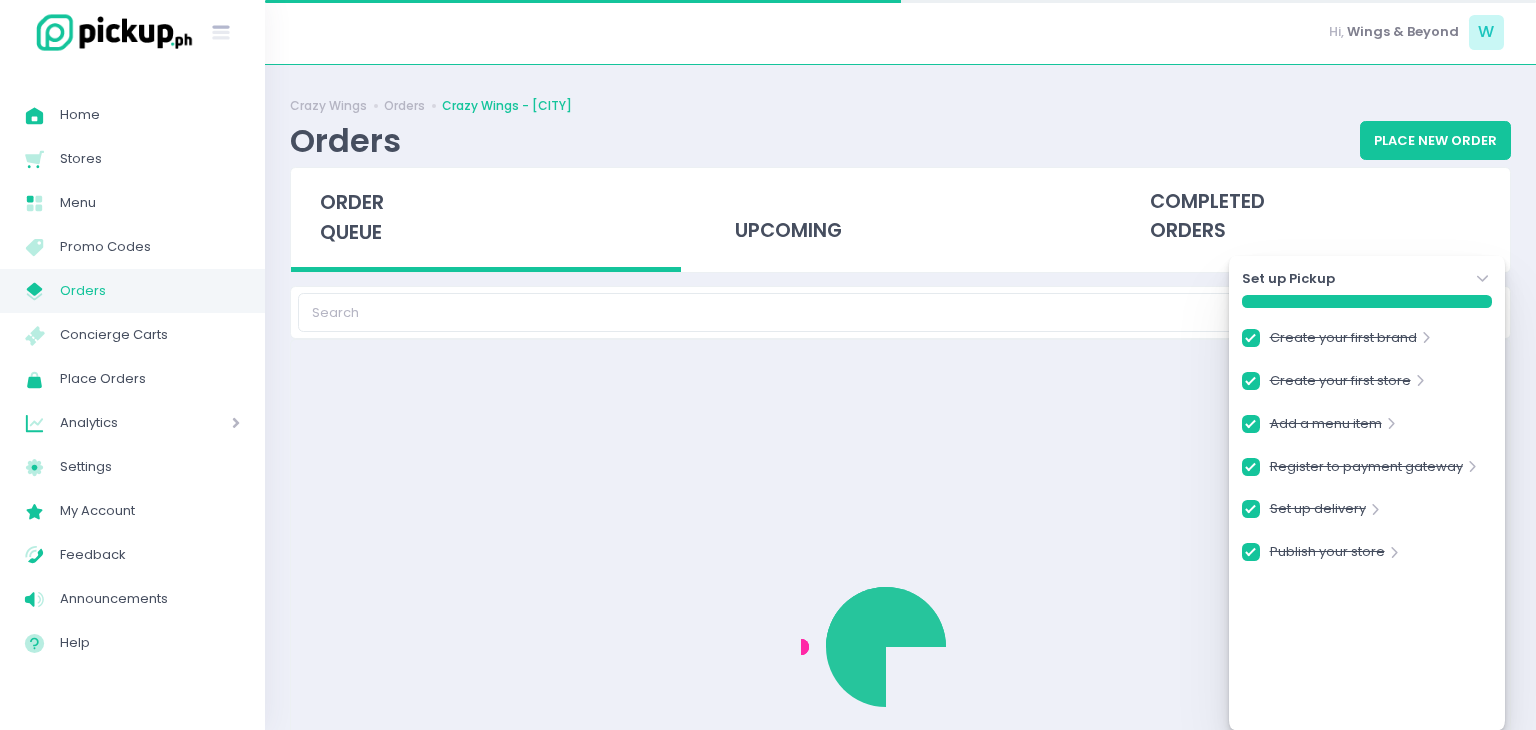 checkbox on "true" 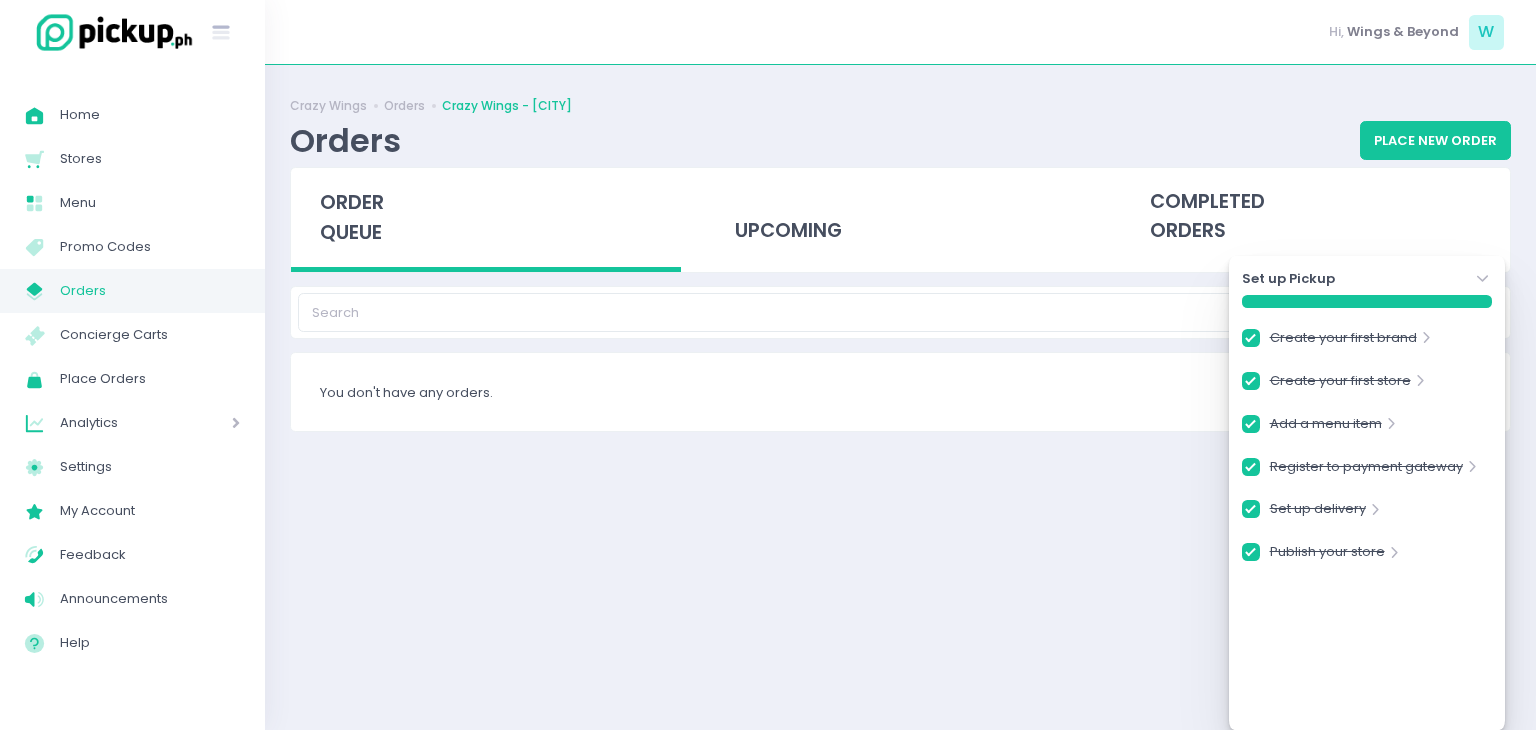 click 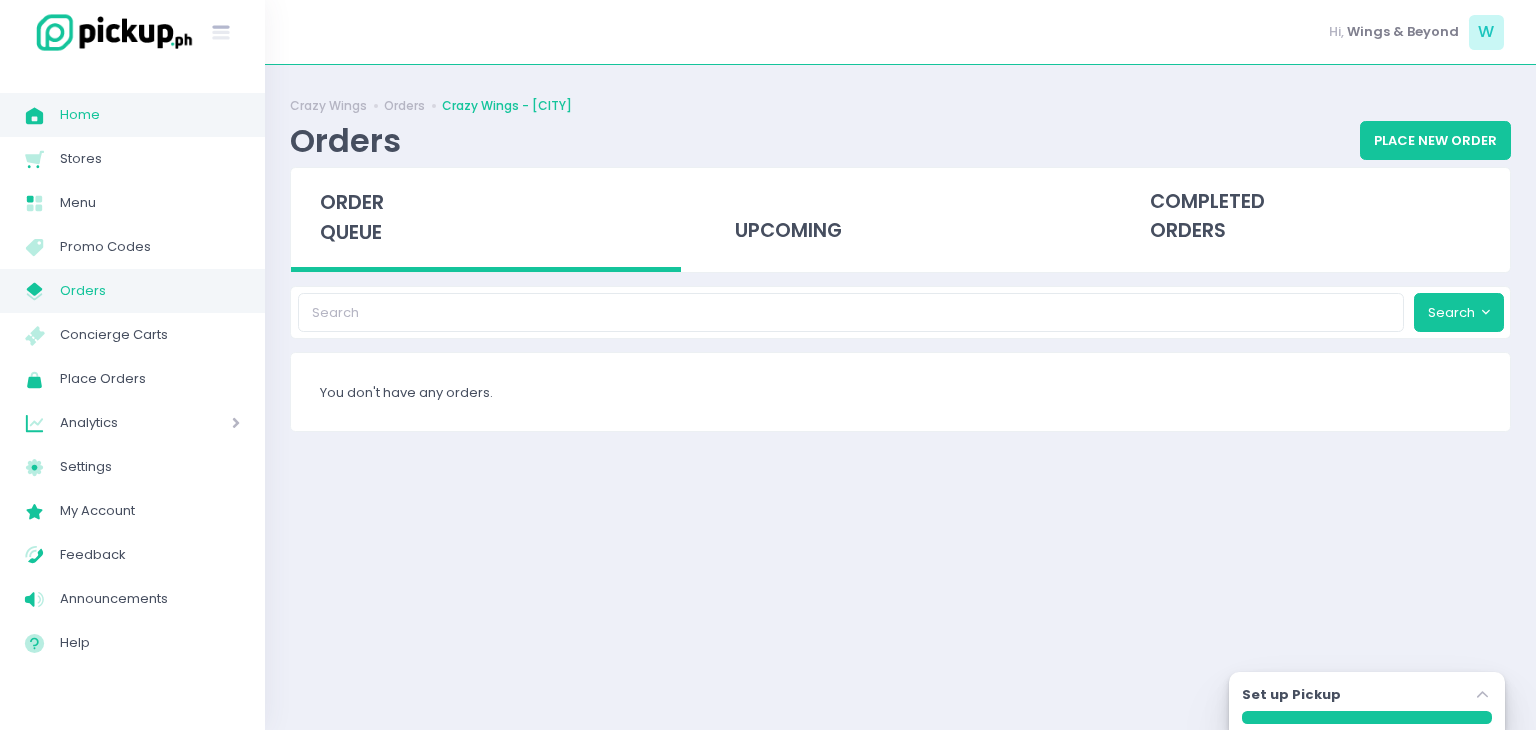 click on "Home" at bounding box center (150, 115) 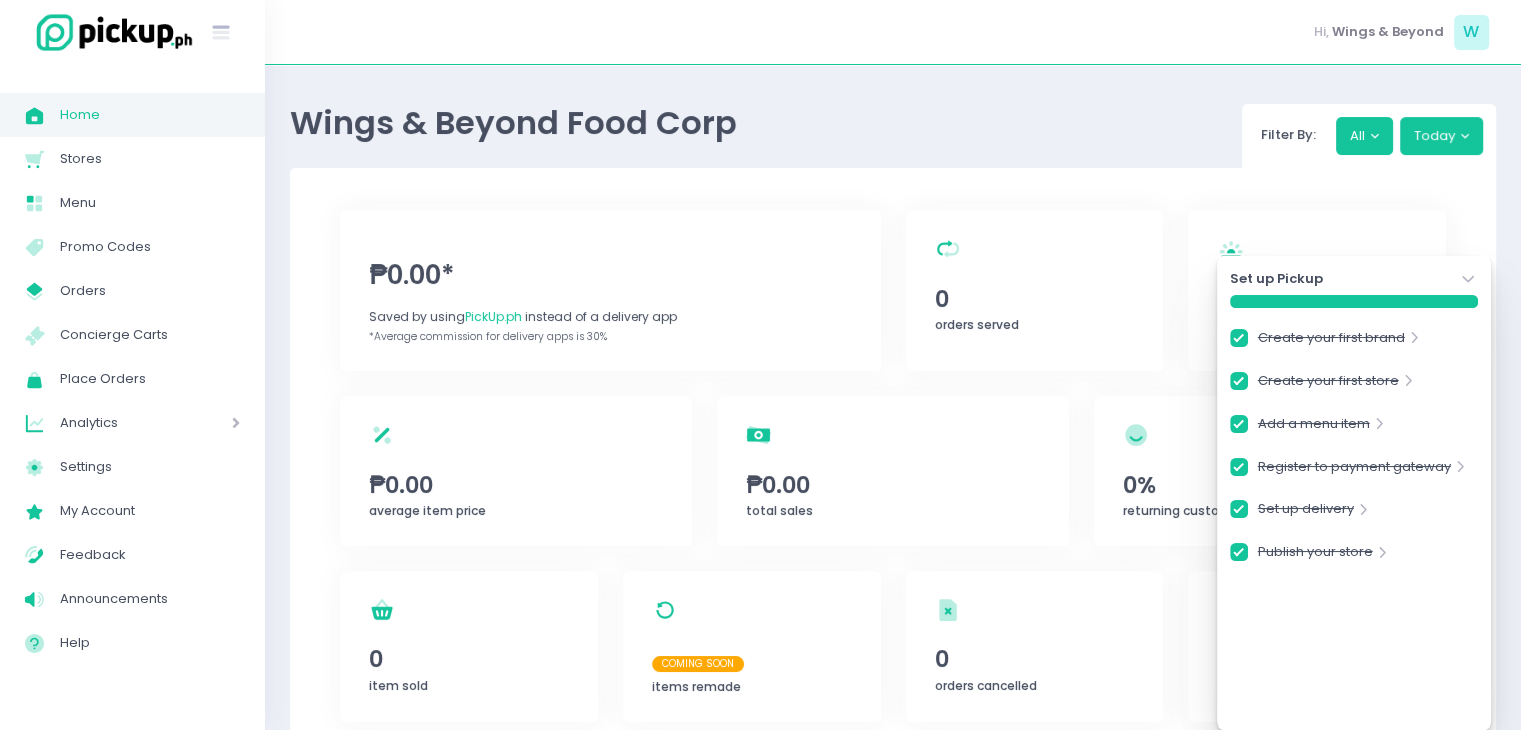 click on "Stockholm-icons / Navigation / Angle-down Created with Sketch." 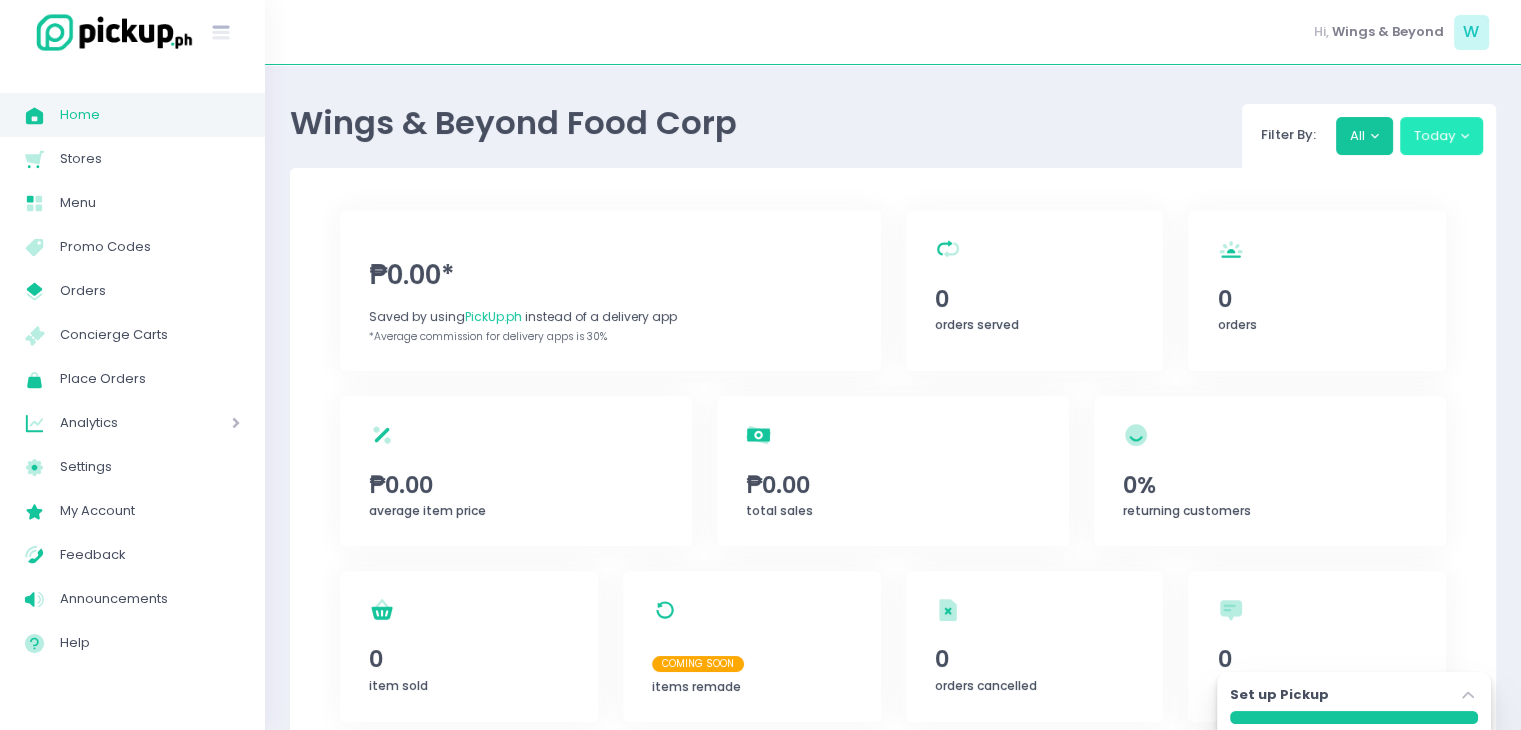 click on "Today" at bounding box center [1442, 136] 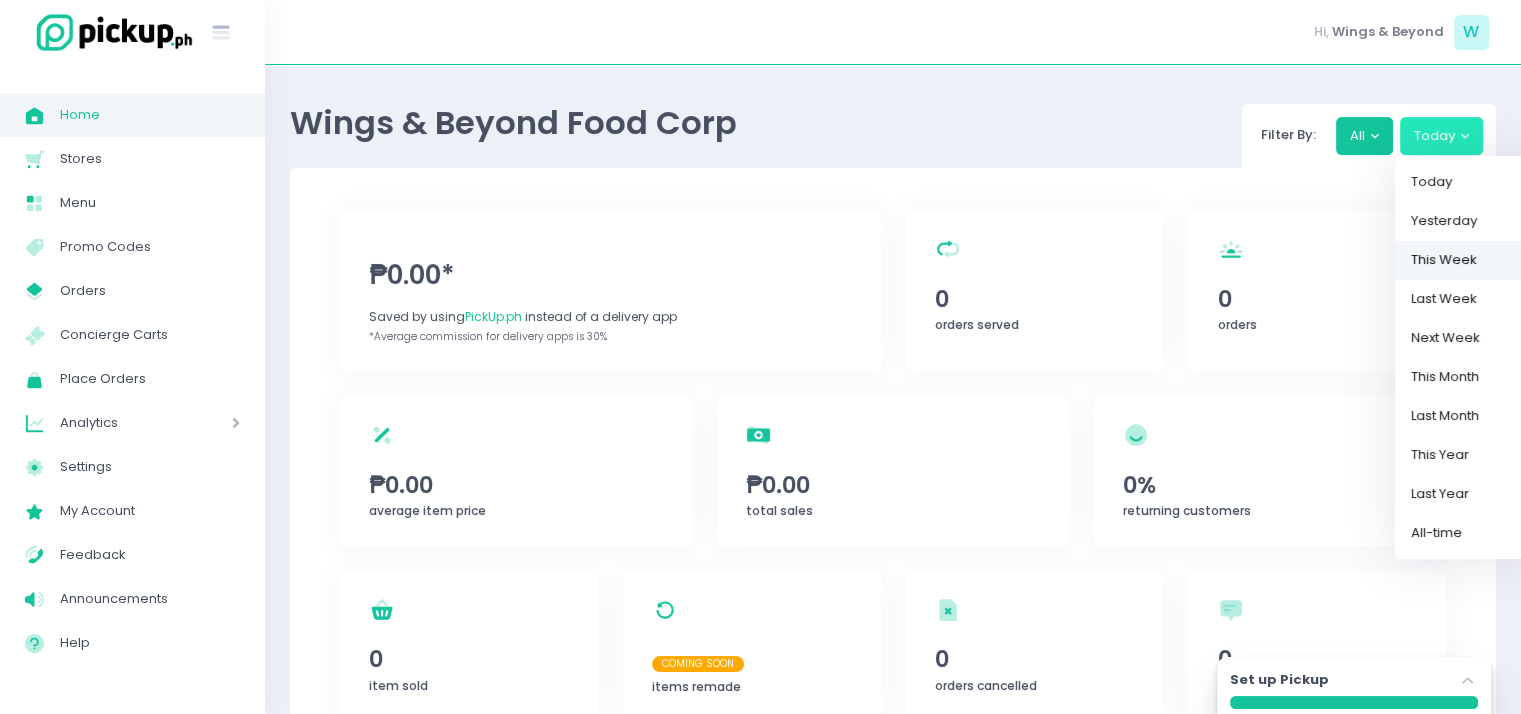 click on "This Week" at bounding box center [1460, 260] 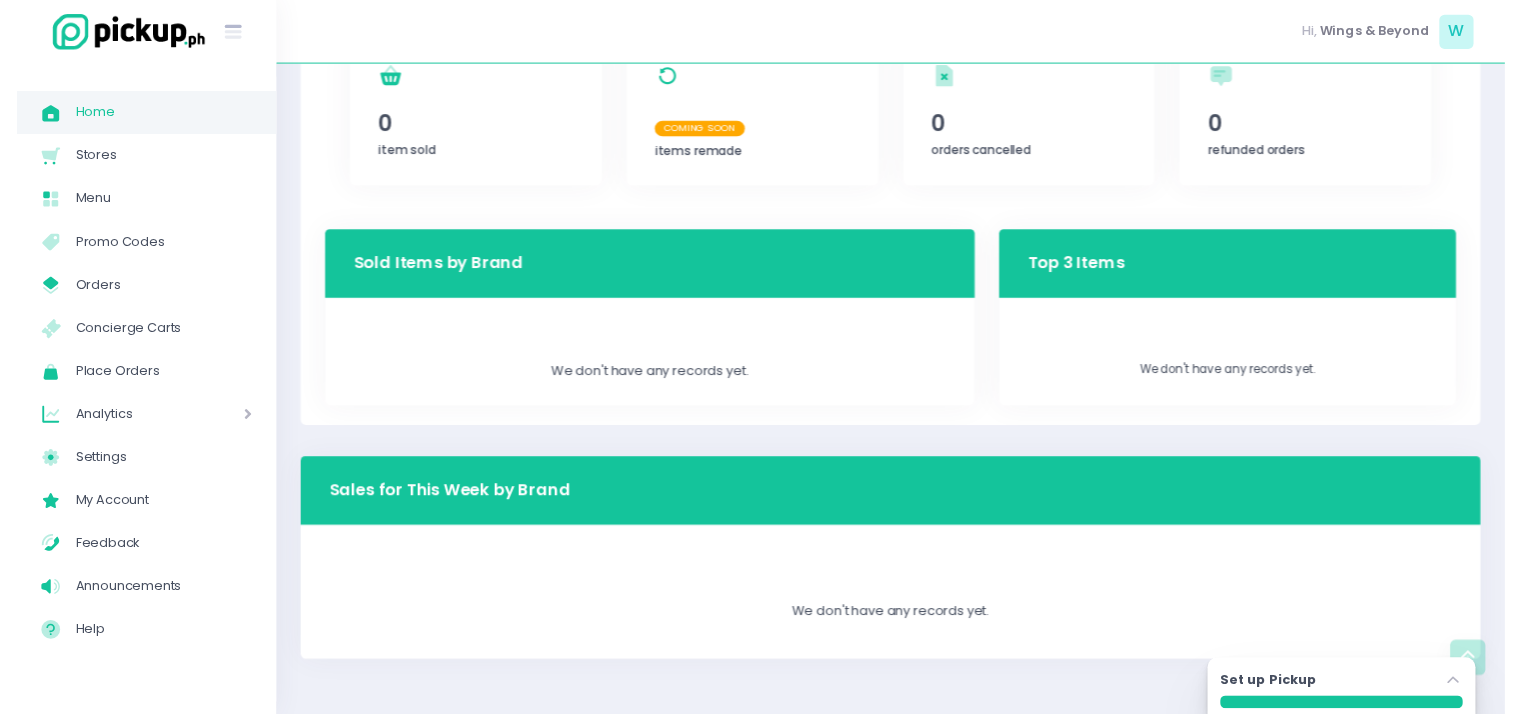 scroll, scrollTop: 0, scrollLeft: 0, axis: both 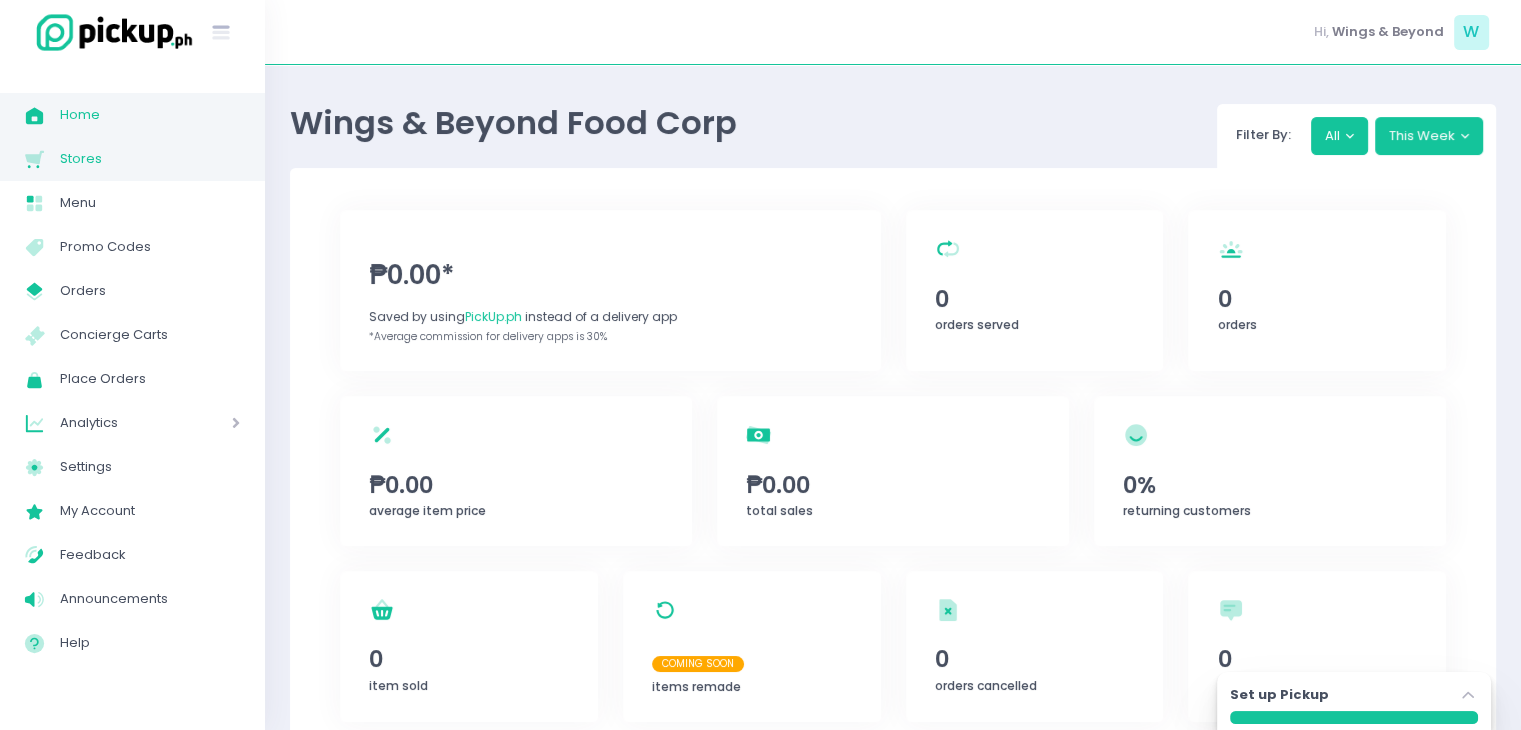 click on "Stores" at bounding box center (150, 159) 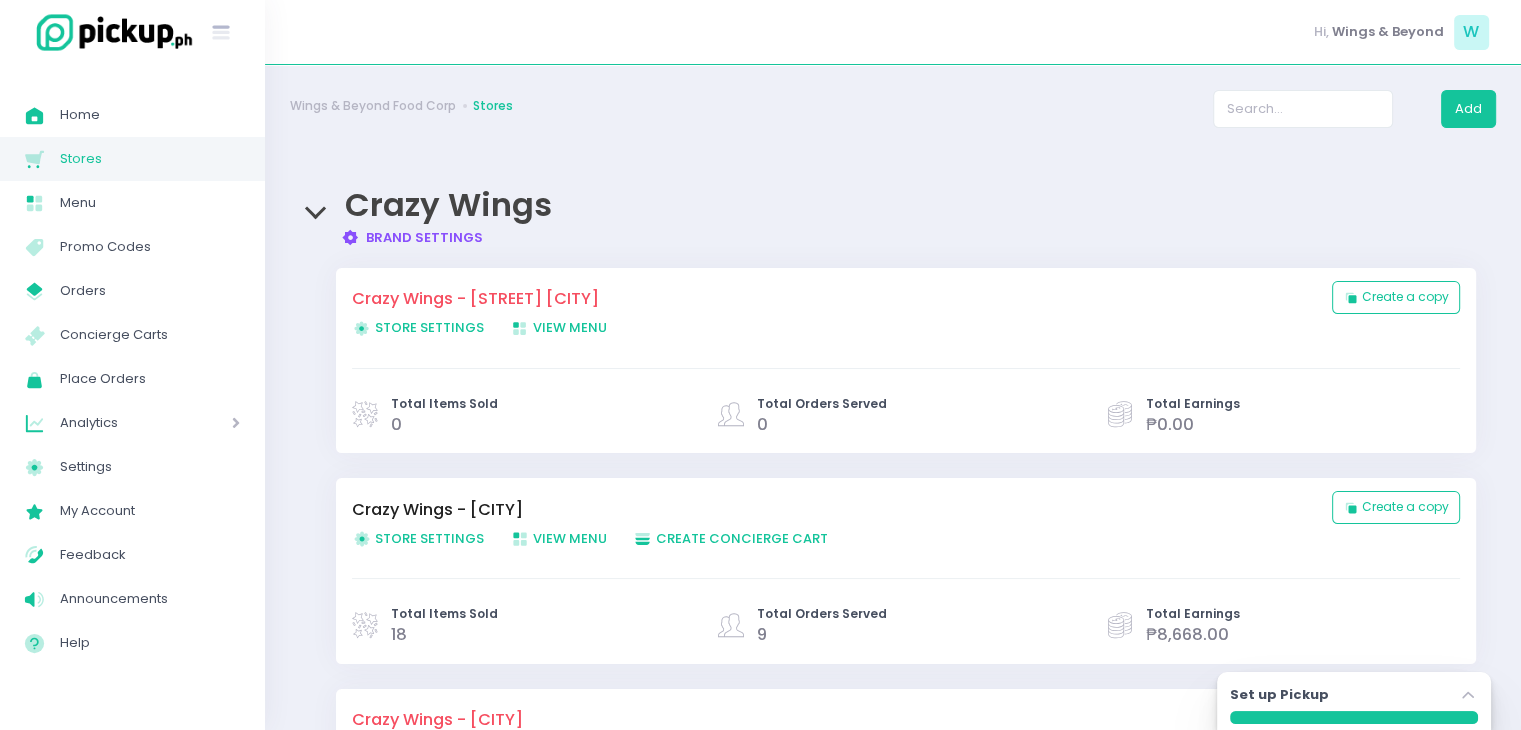 click on "Crazy Wings - [CITY] Store Settings Created with Sketch. Store Settings View Menu Created with Sketch. View Menu Create Order Created with Sketch. Create Concierge Cart" at bounding box center (837, 527) 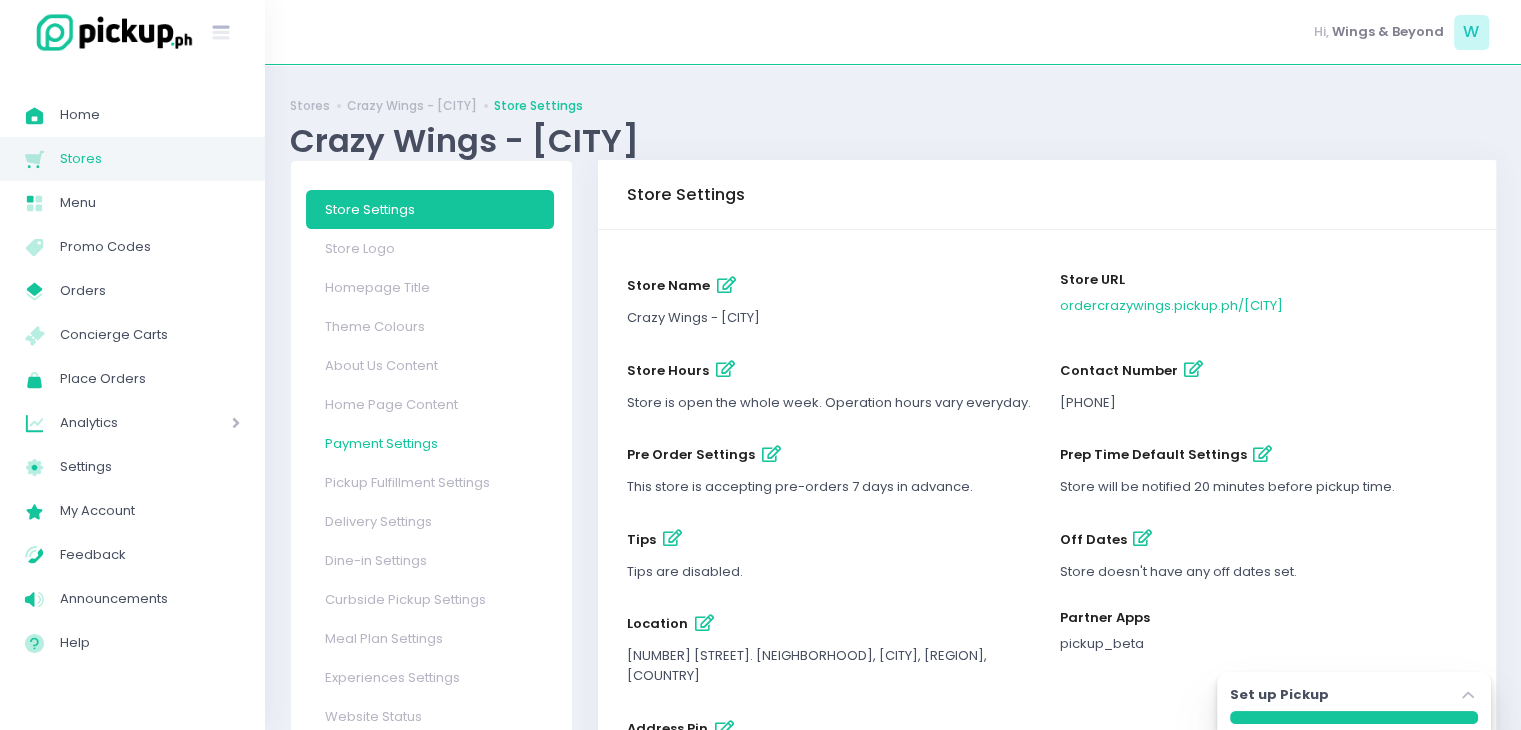 click on "Payment Settings" at bounding box center [430, 443] 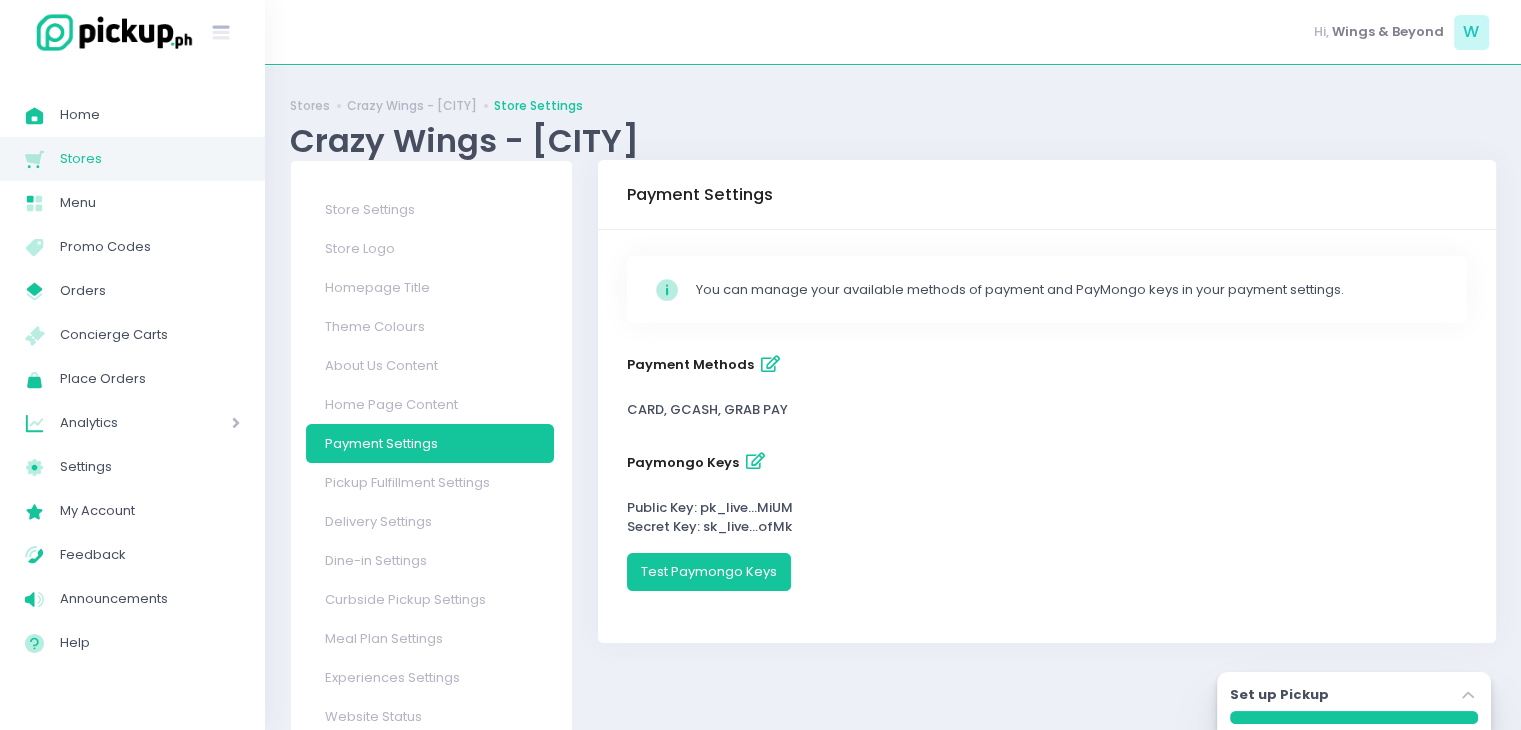 click at bounding box center (770, 364) 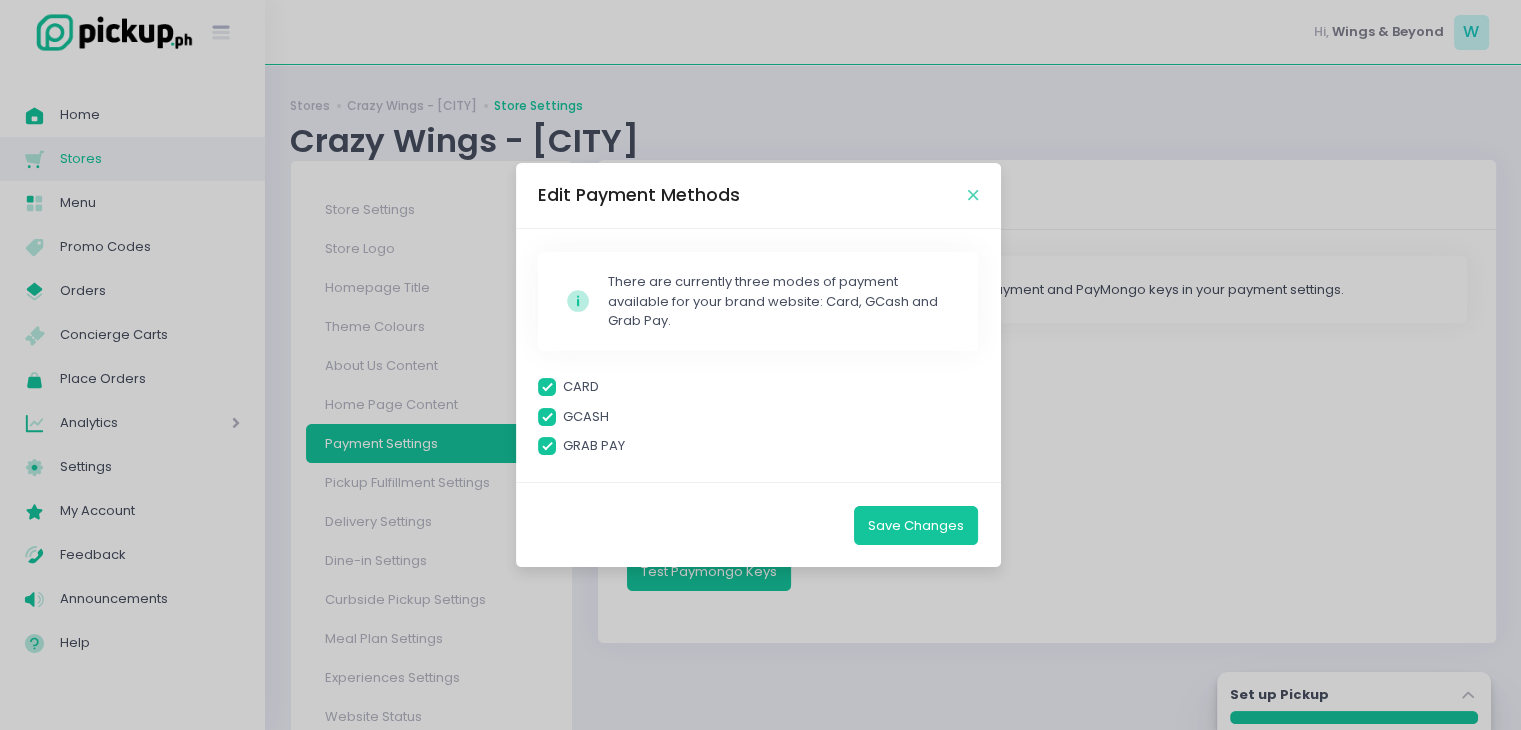 click at bounding box center [973, 195] 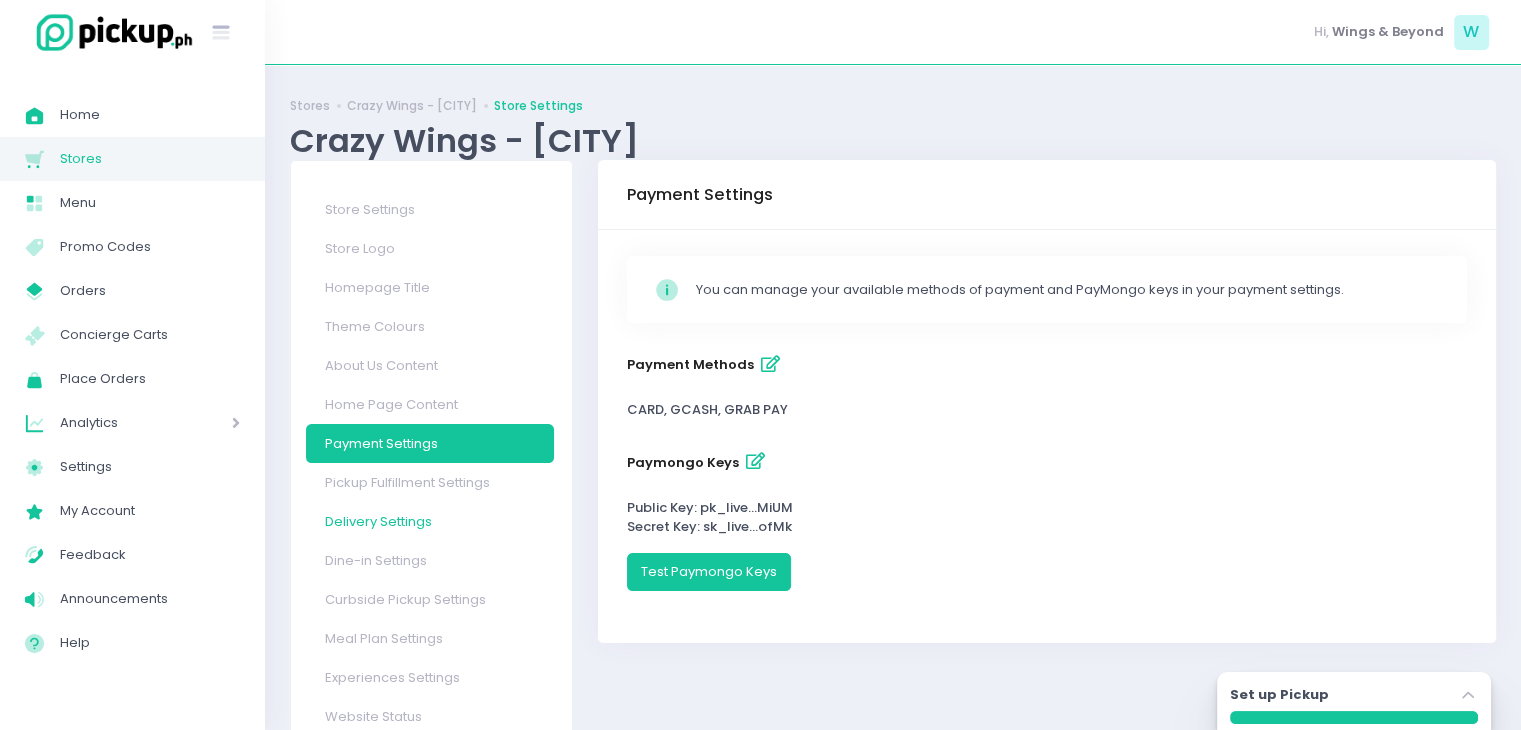 click on "Delivery Settings" at bounding box center (430, 521) 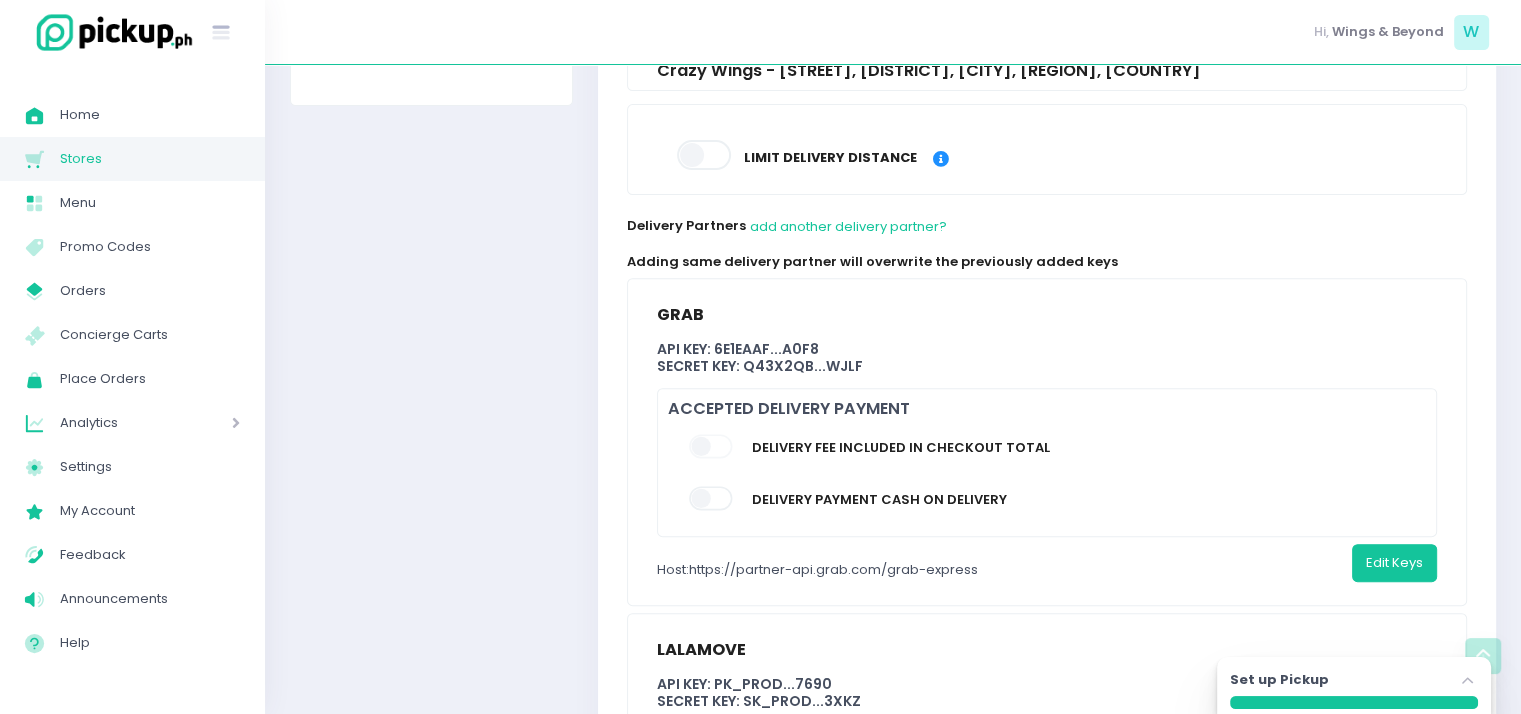 scroll, scrollTop: 1020, scrollLeft: 0, axis: vertical 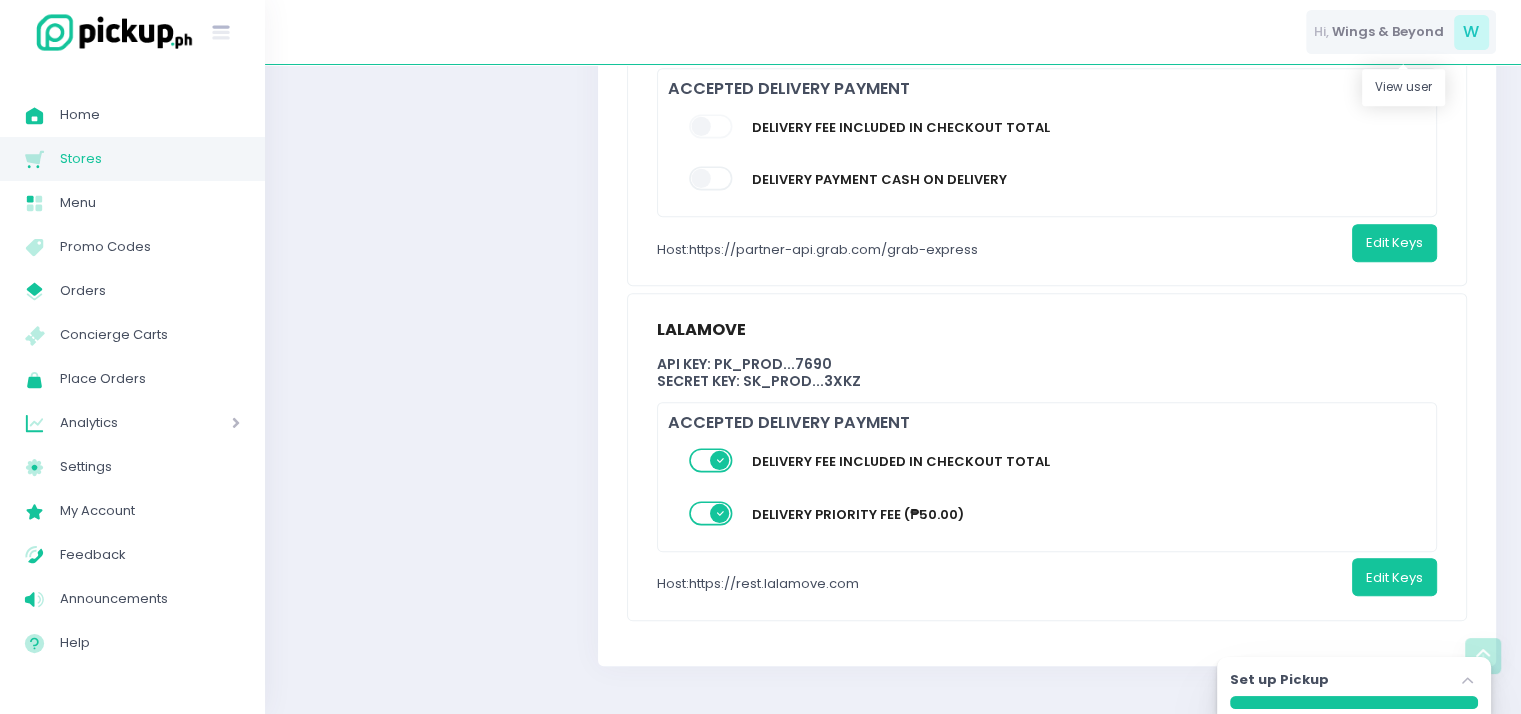 click on "W" at bounding box center [1471, 32] 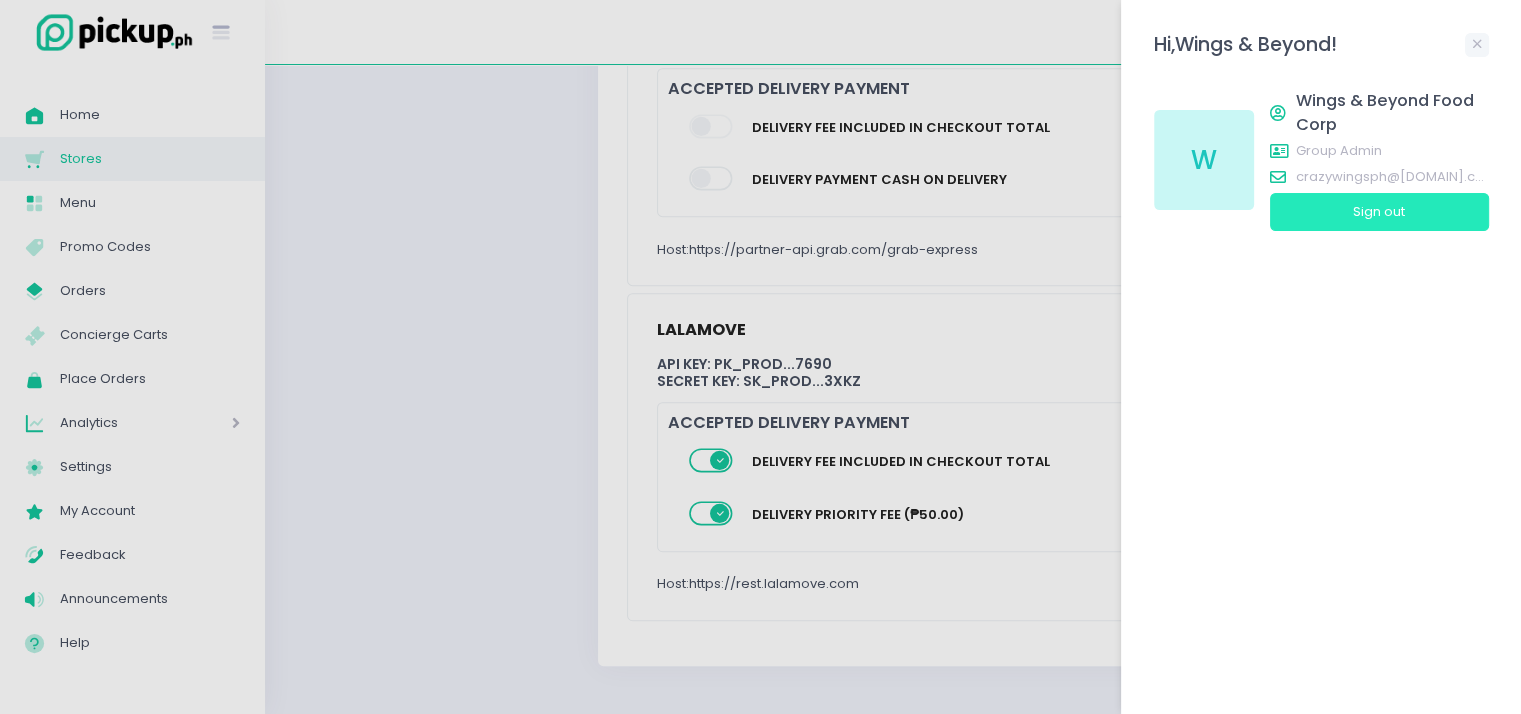 click on "Sign out" at bounding box center (1379, 212) 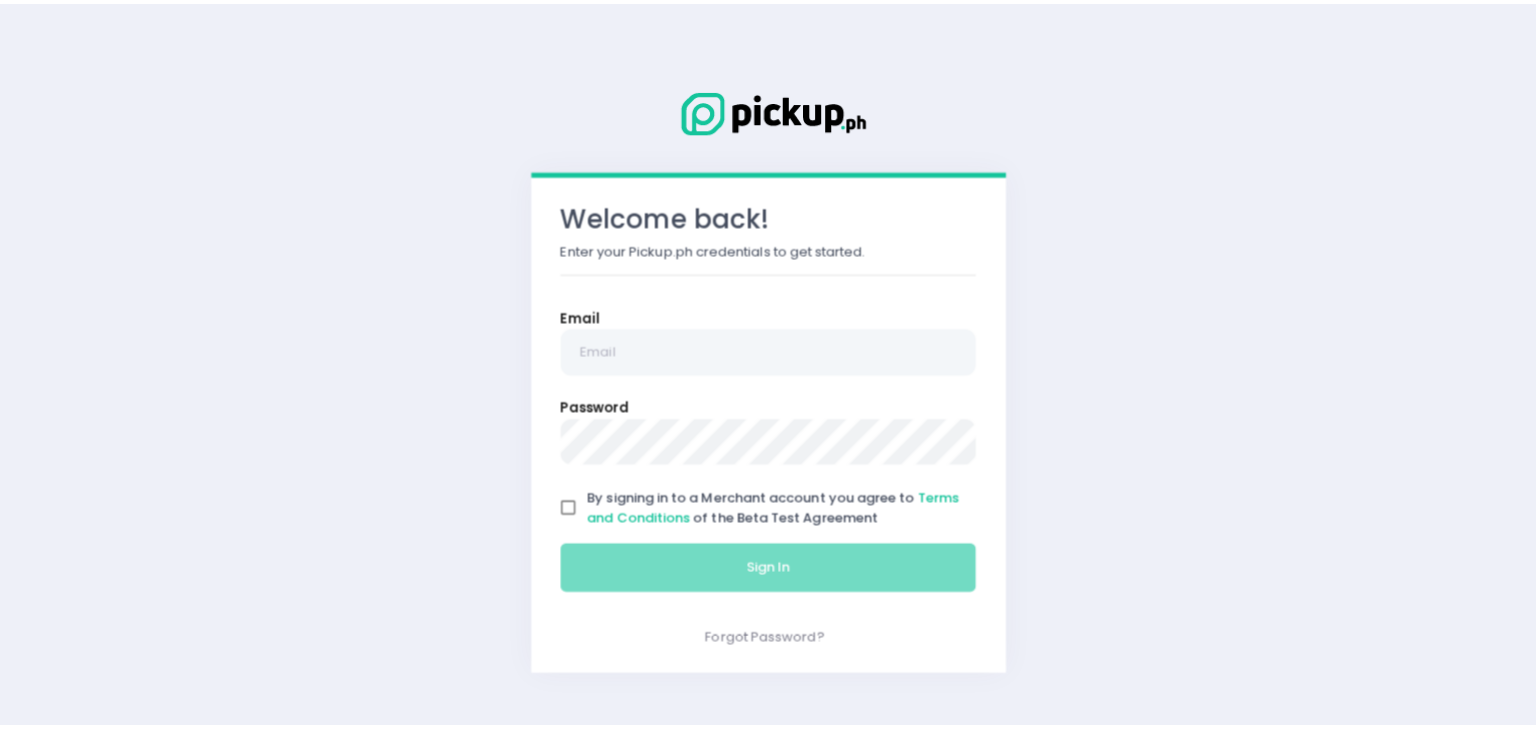 scroll, scrollTop: 0, scrollLeft: 0, axis: both 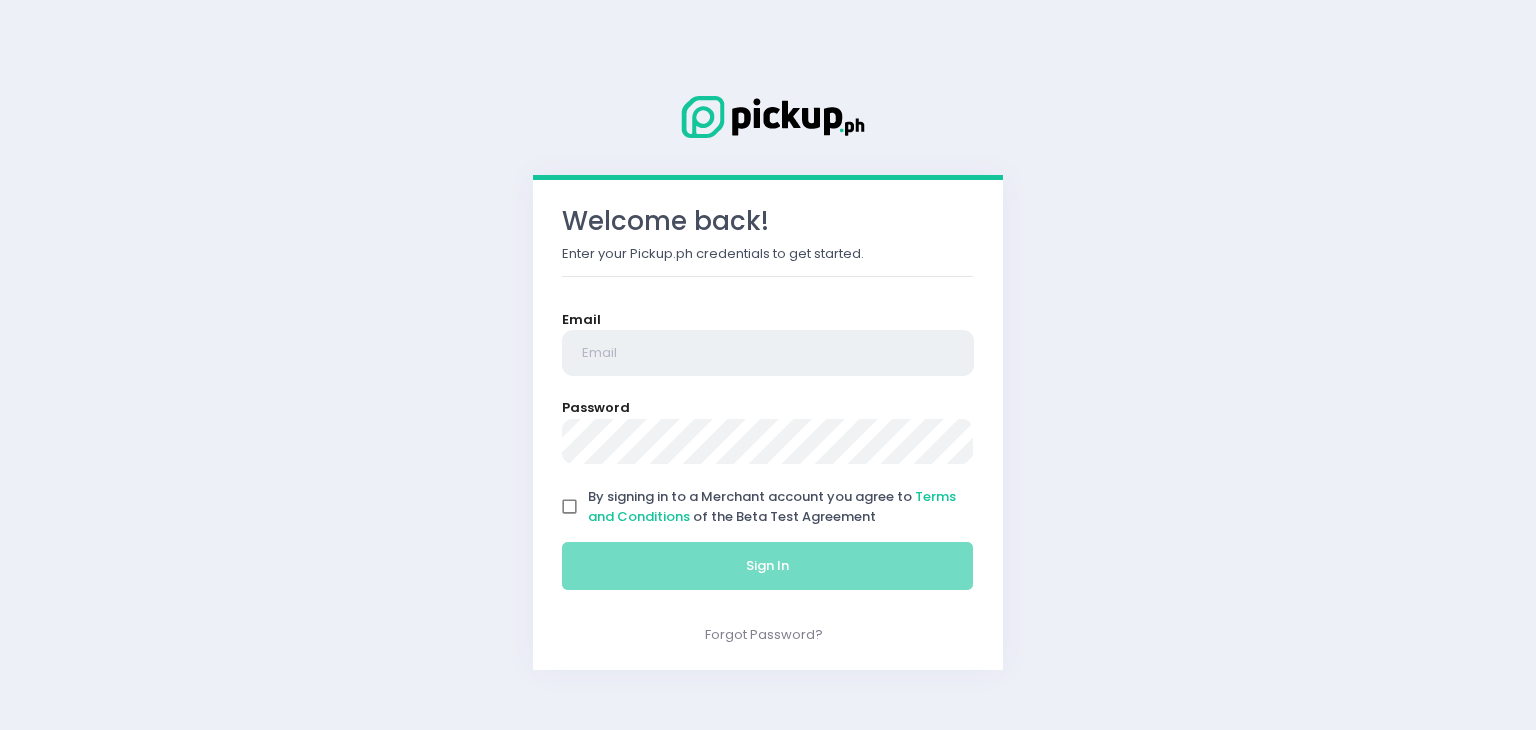 type on "crazywingsph@[DOMAIN].com" 